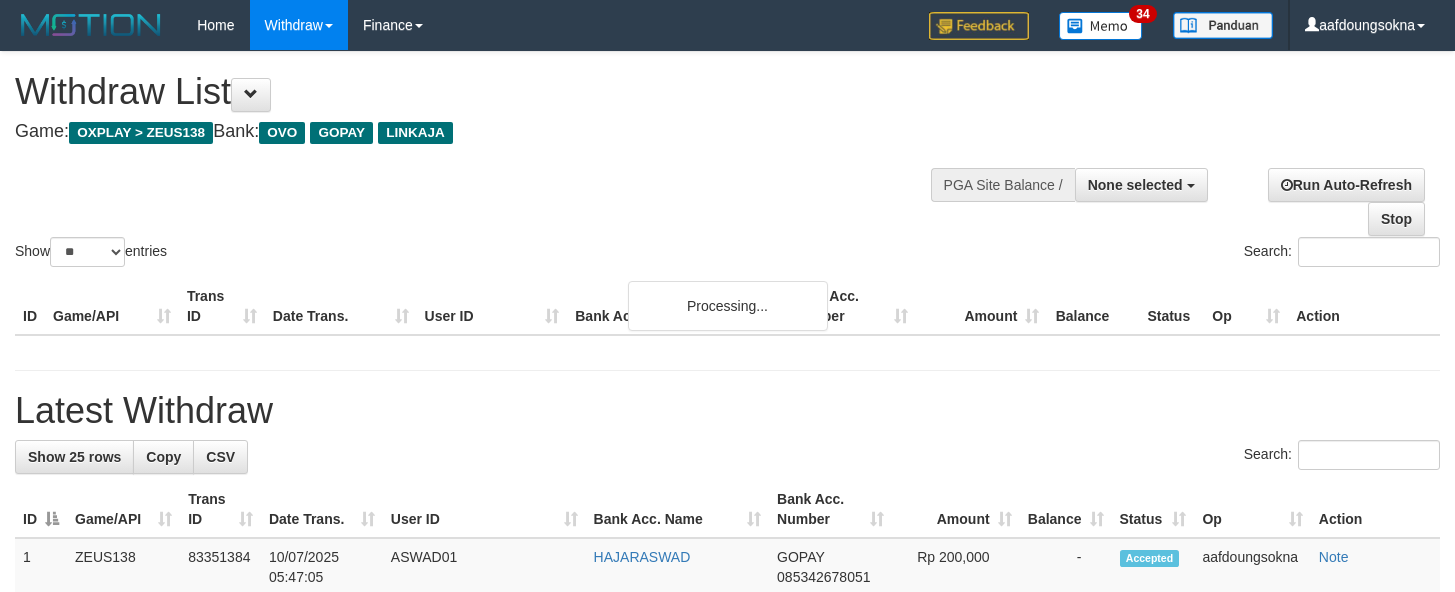 scroll, scrollTop: 356, scrollLeft: 0, axis: vertical 